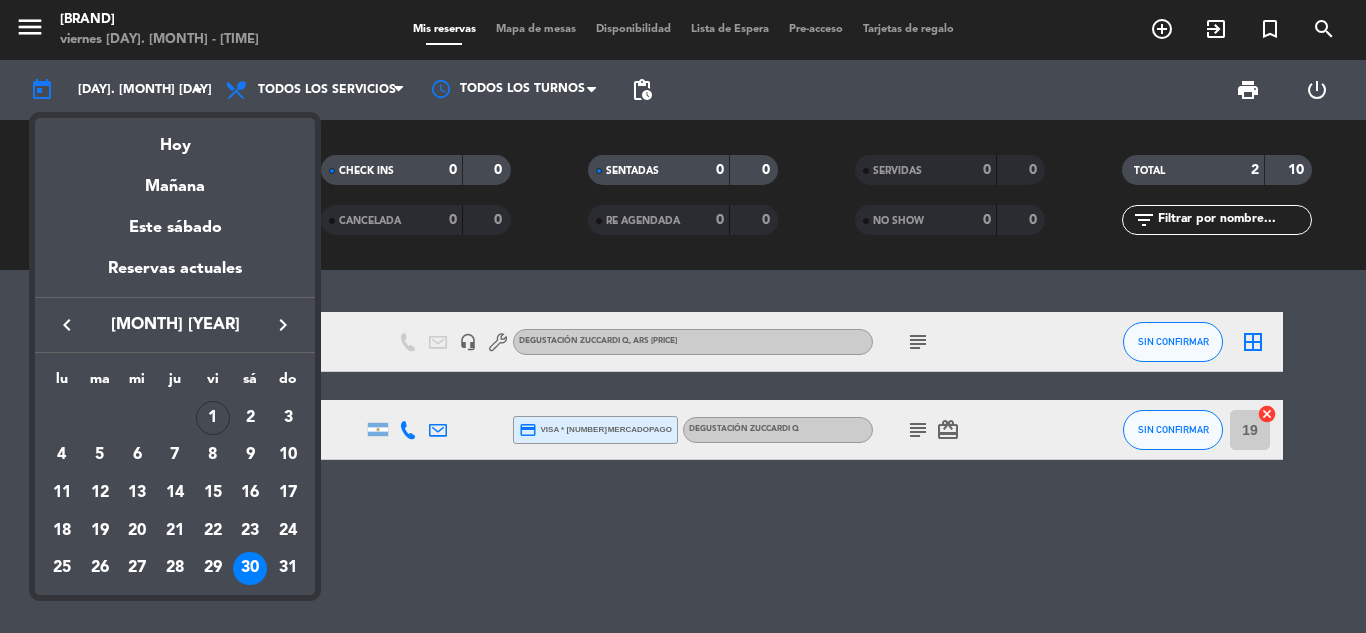 scroll, scrollTop: 0, scrollLeft: 0, axis: both 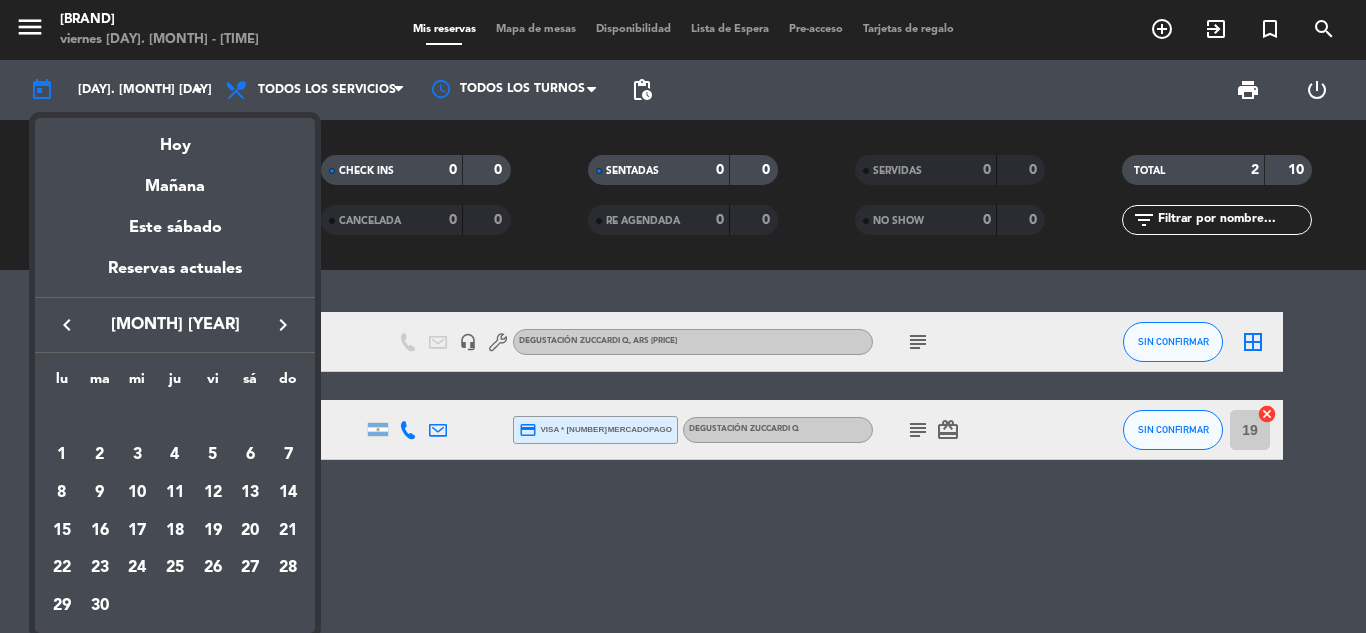 click on "keyboard_arrow_right" at bounding box center [283, 325] 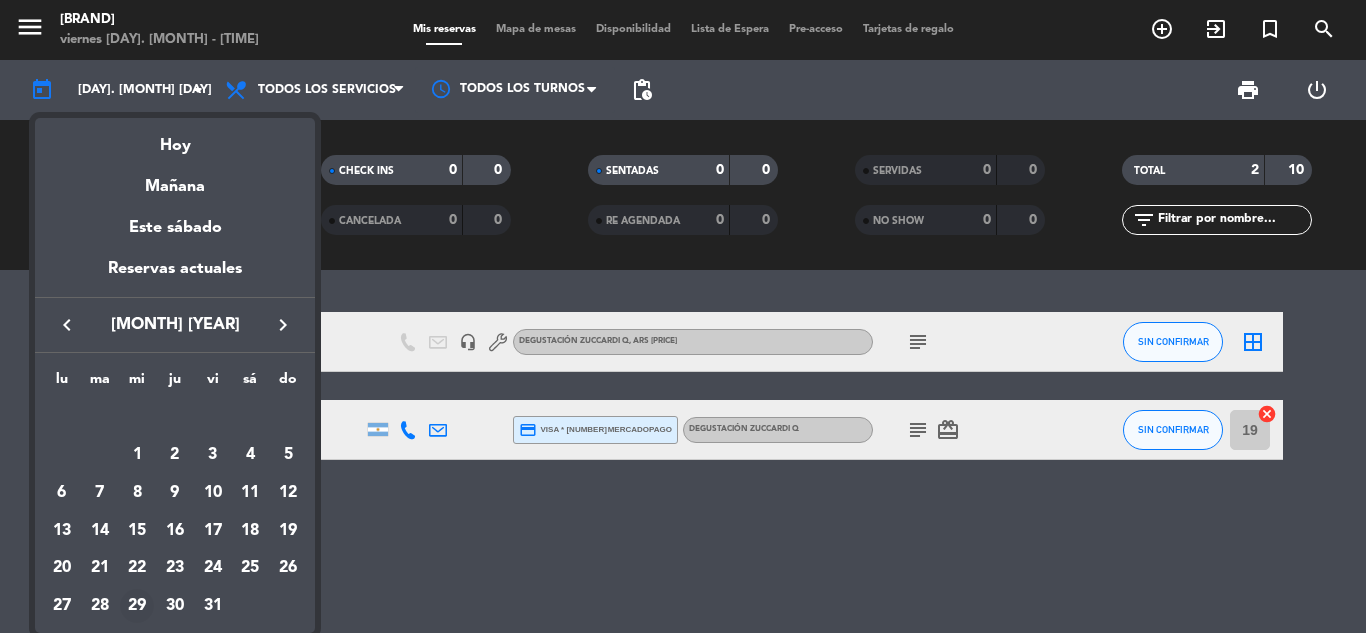 click on "29" at bounding box center (137, 606) 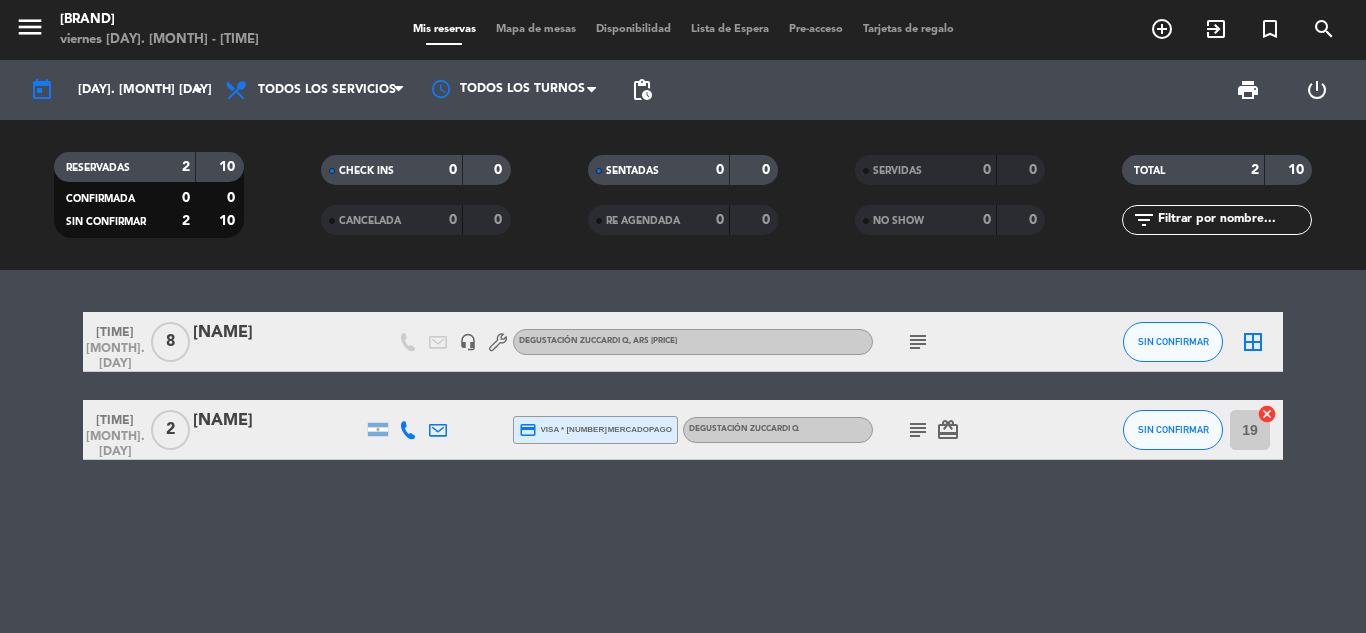 type on "[DAY]. [MONTH]." 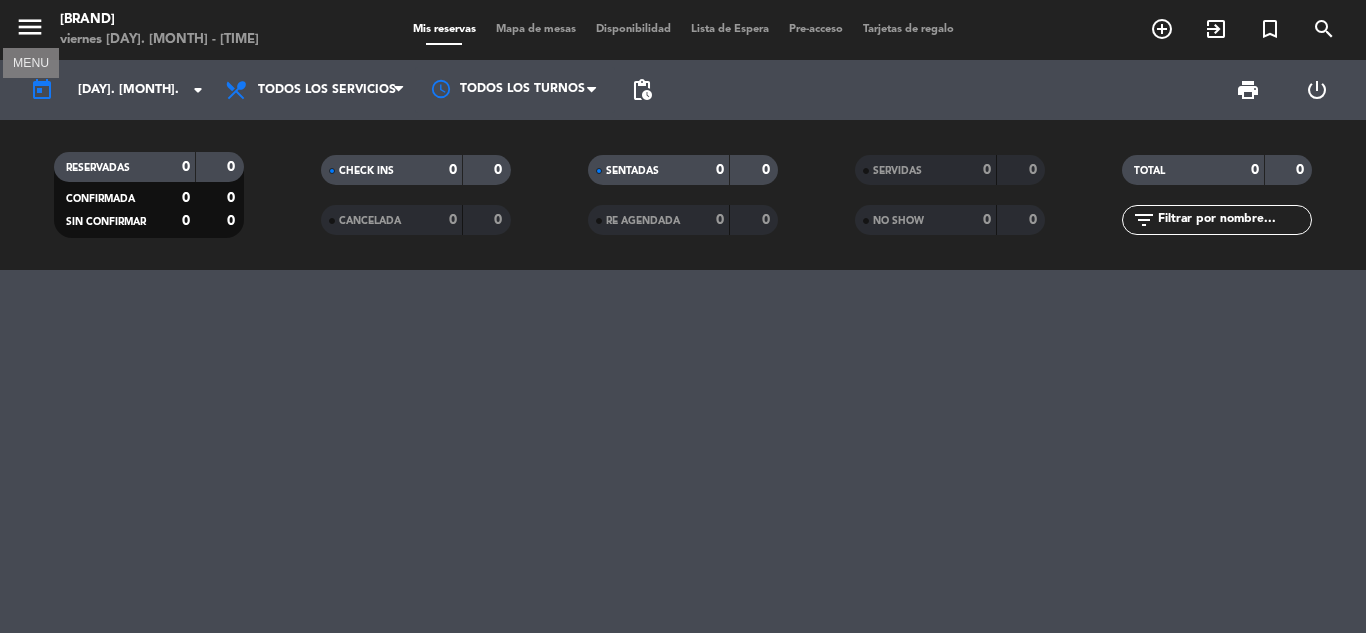 click on "menu" at bounding box center [30, 27] 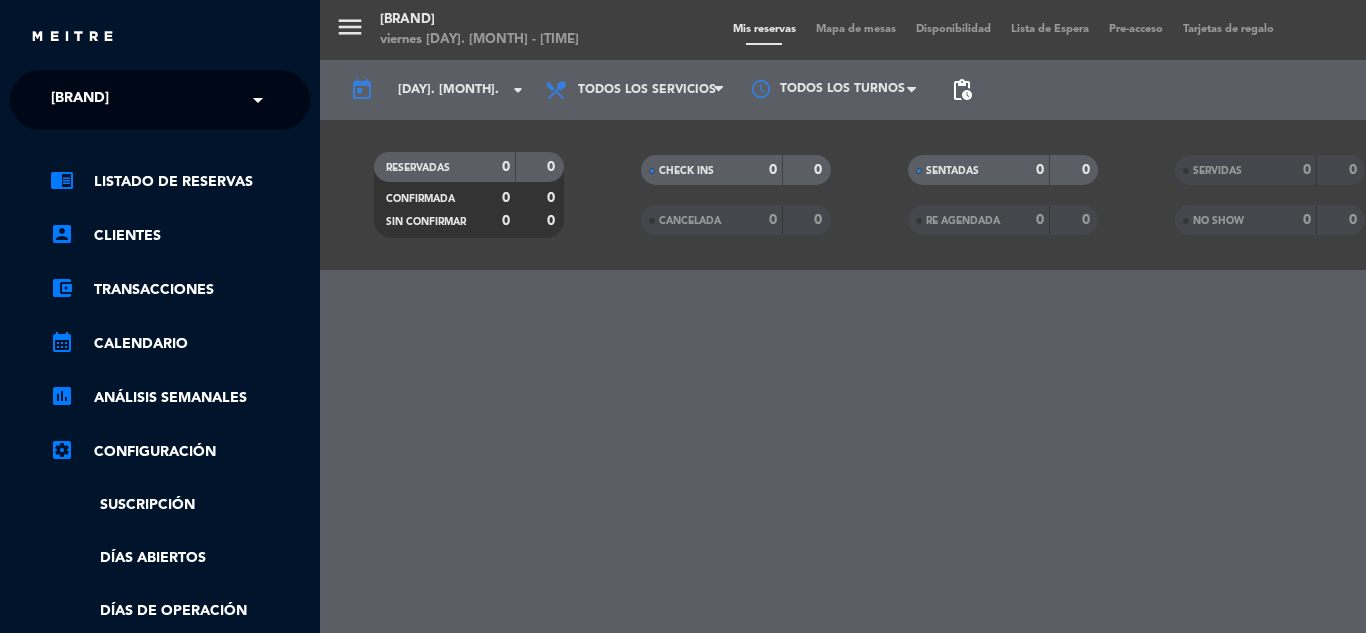 click on "[BRAND]" 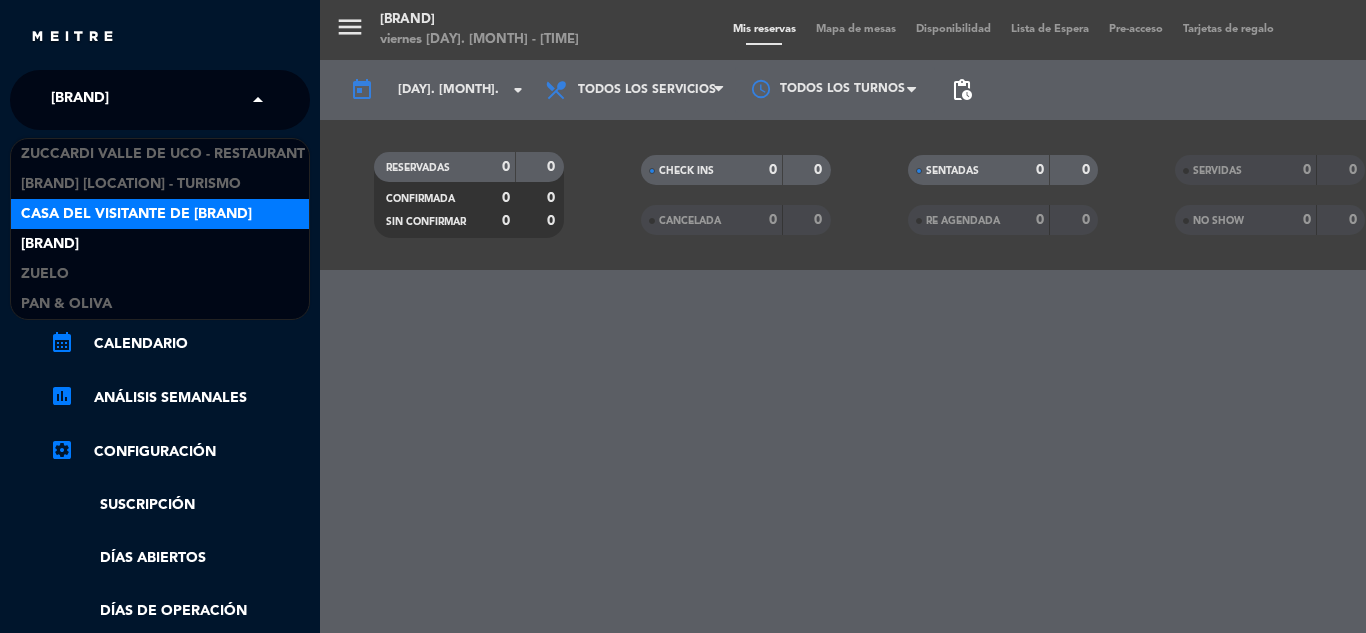 click on "Casa del Visitante de [BRAND]" at bounding box center (136, 214) 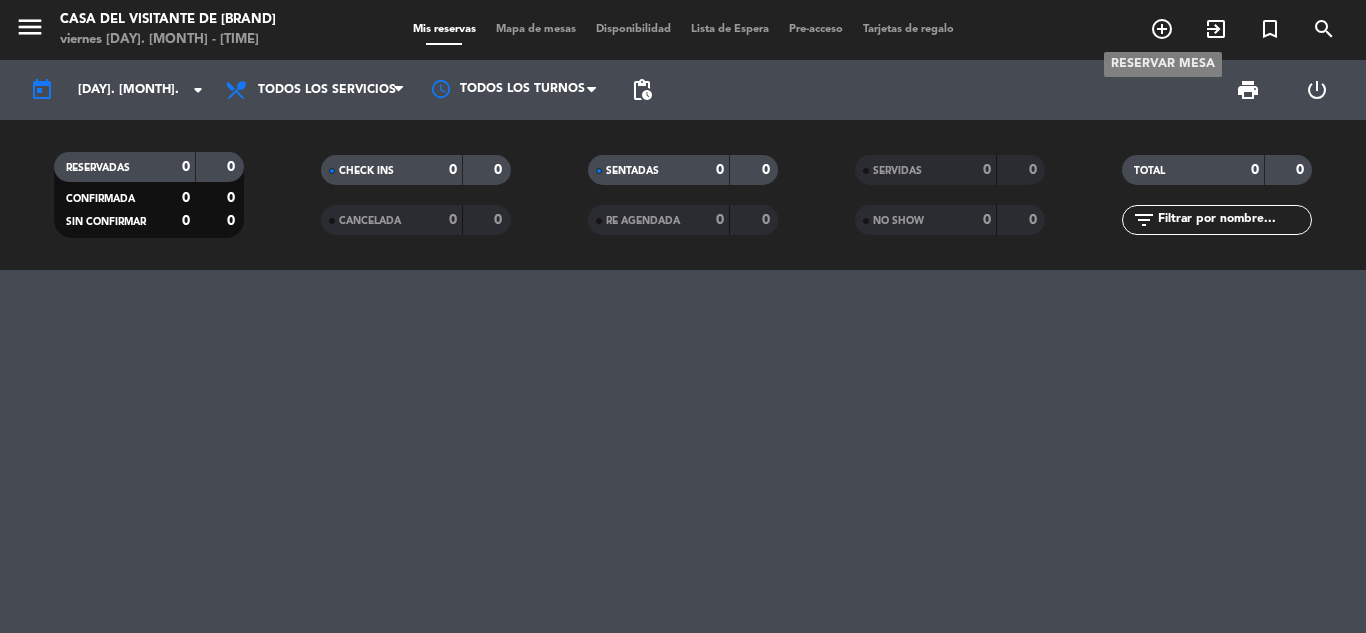 click on "add_circle_outline" at bounding box center [1162, 29] 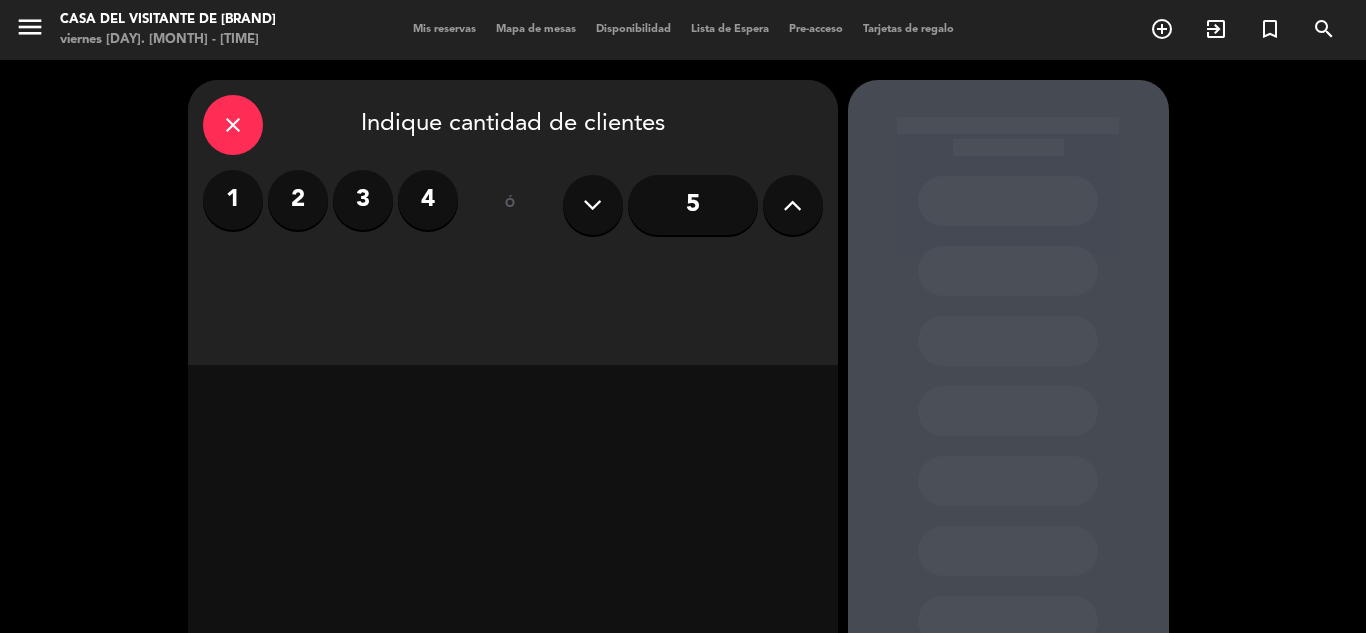 click on "close" at bounding box center [233, 125] 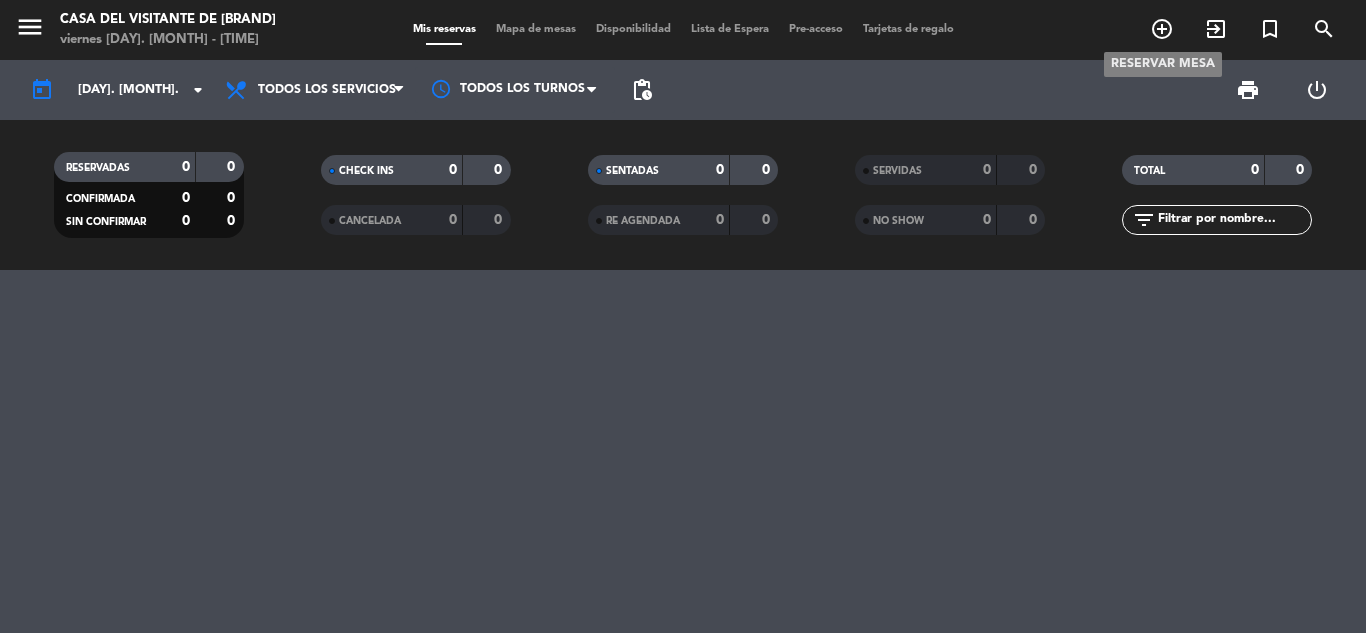 click on "add_circle_outline" at bounding box center [1162, 29] 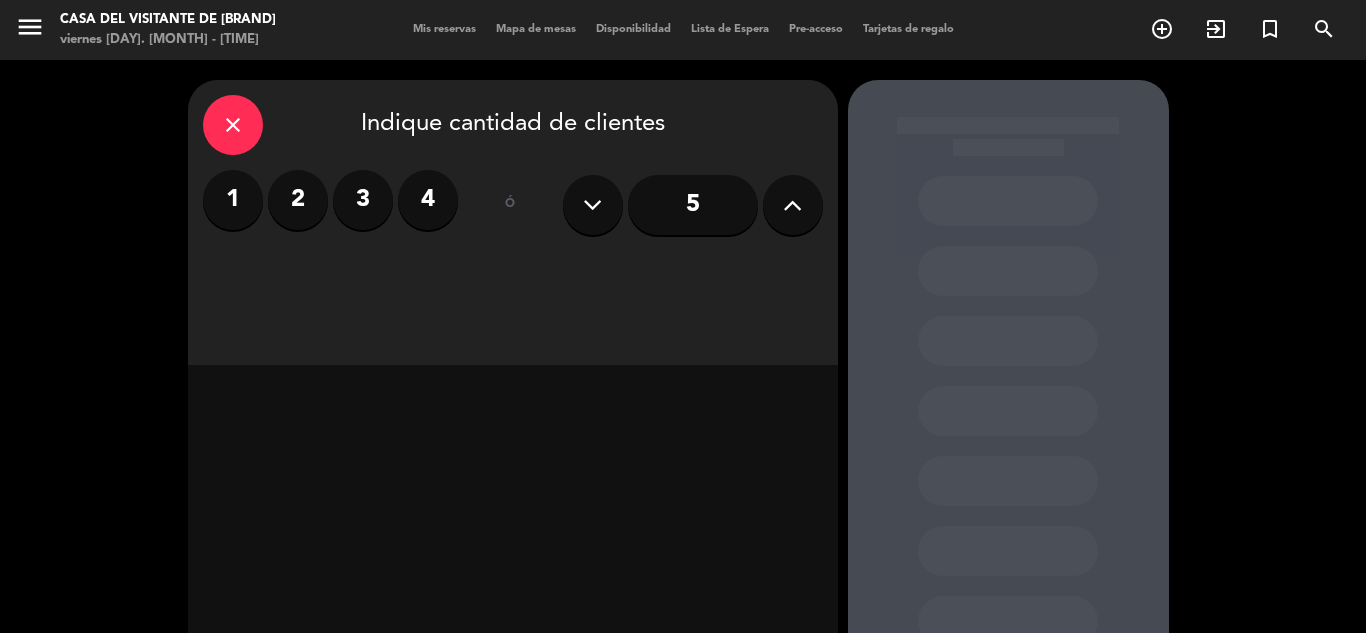 click on "close" at bounding box center (233, 125) 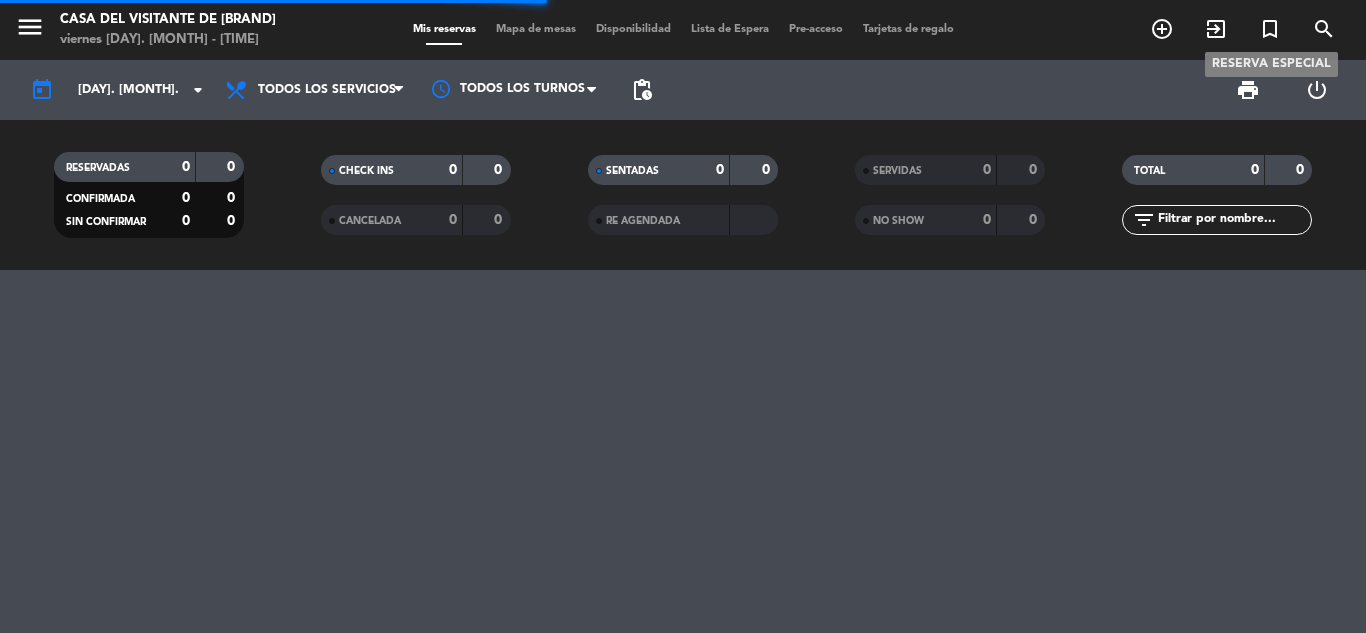 click on "turned_in_not" at bounding box center (1270, 29) 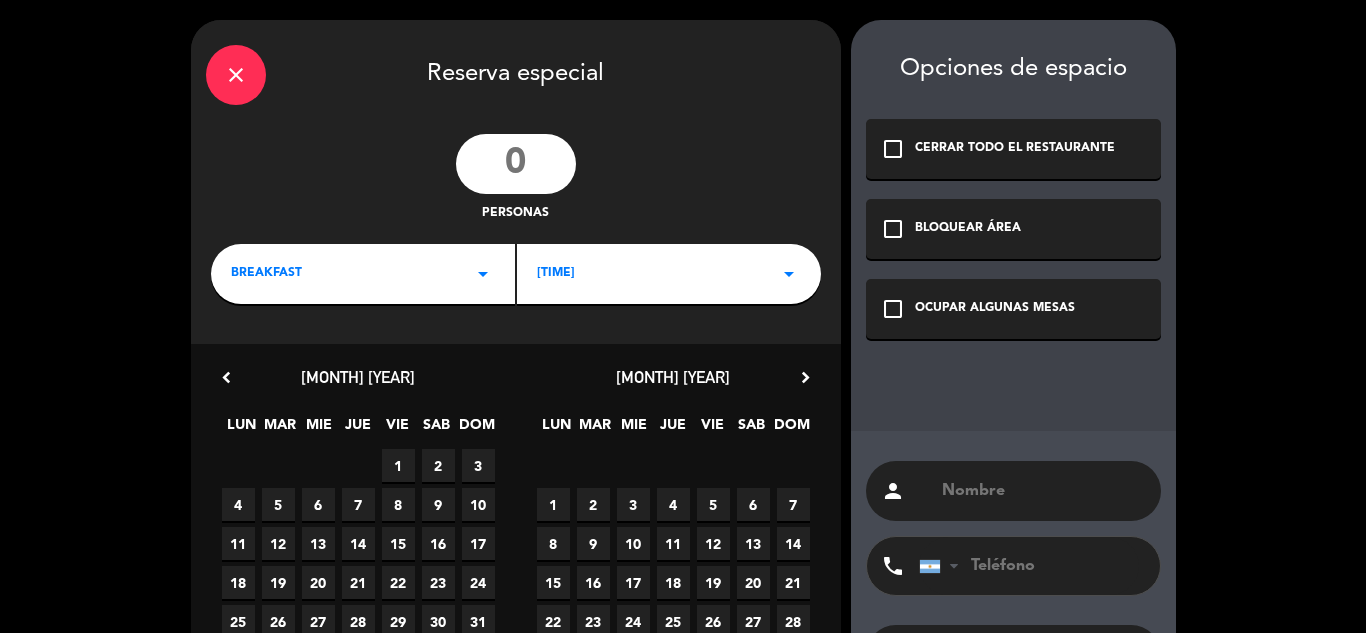 click 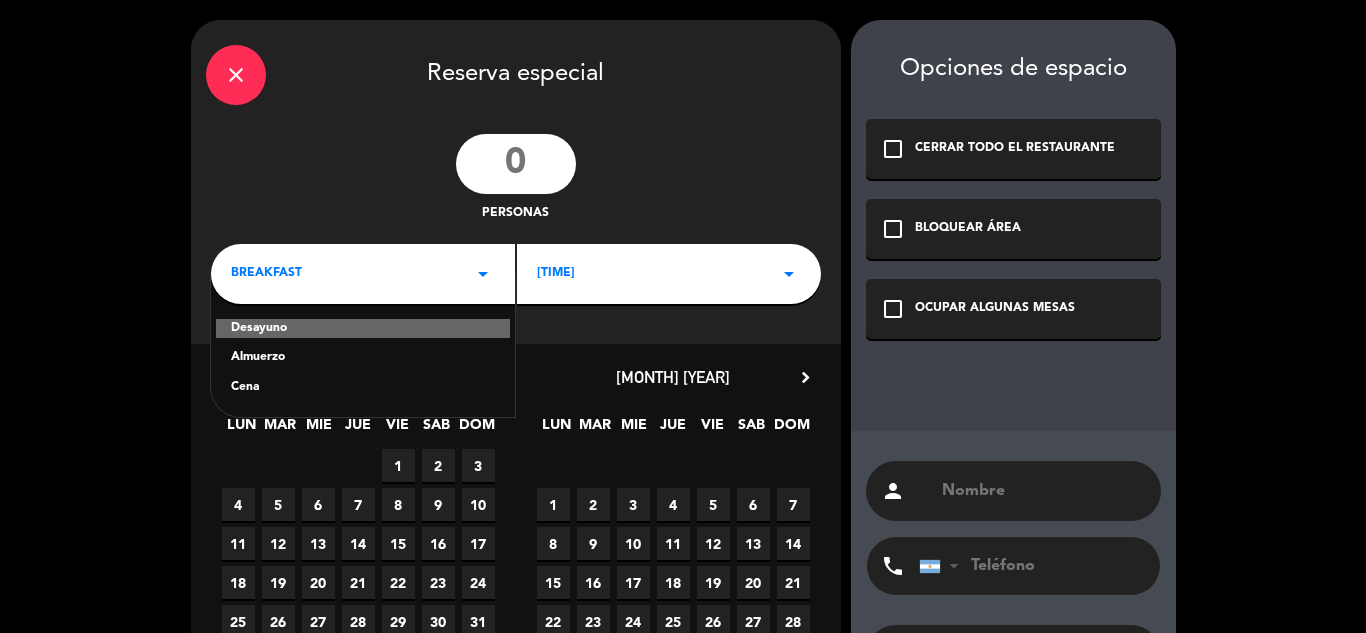 click on "Almuerzo" 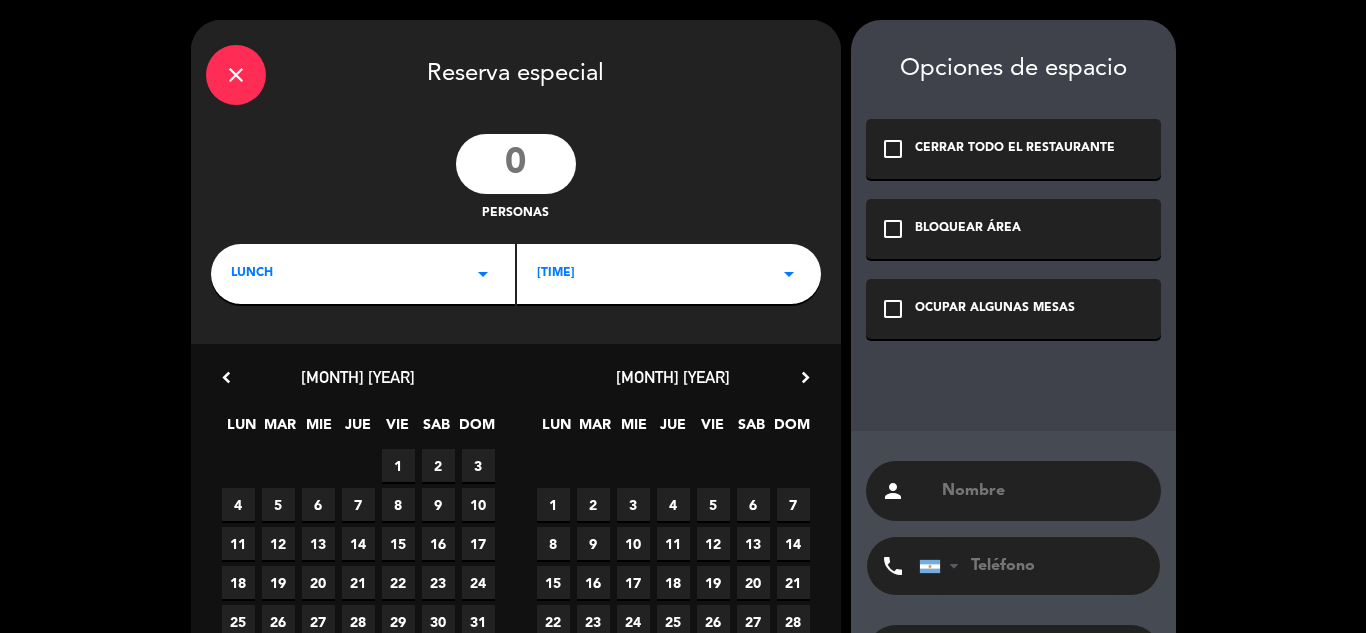 click on "[TIME]   arrow_drop_down" 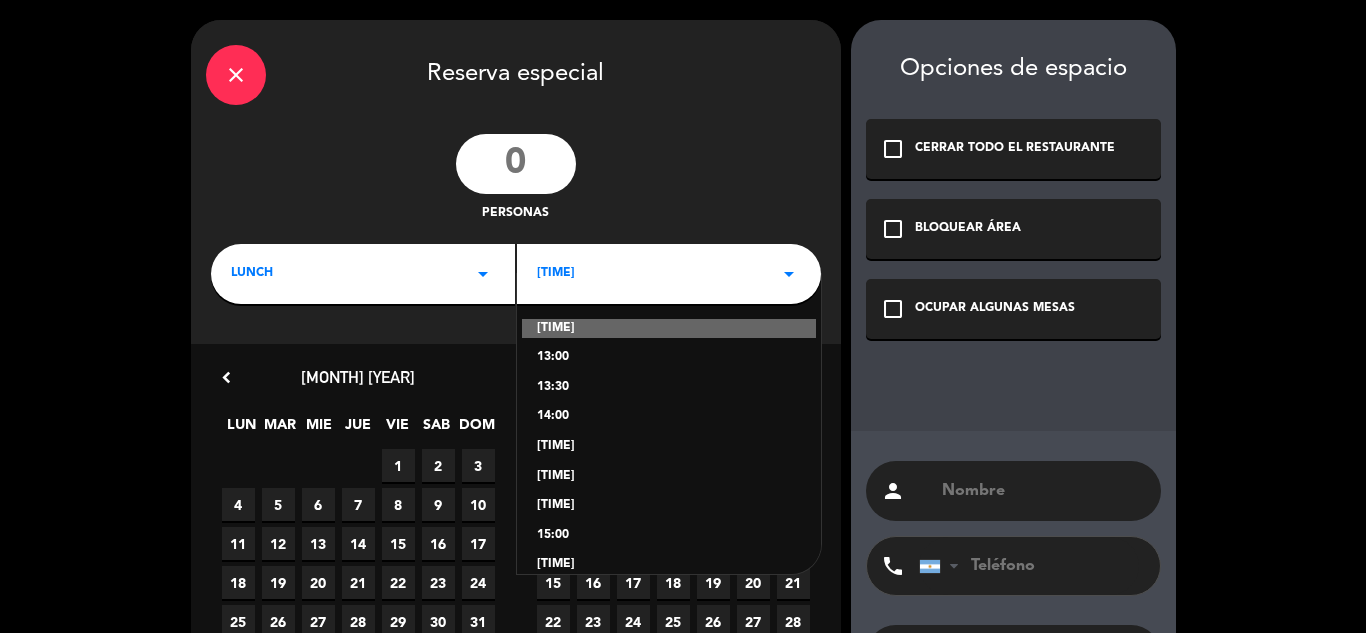 click on "13:00" 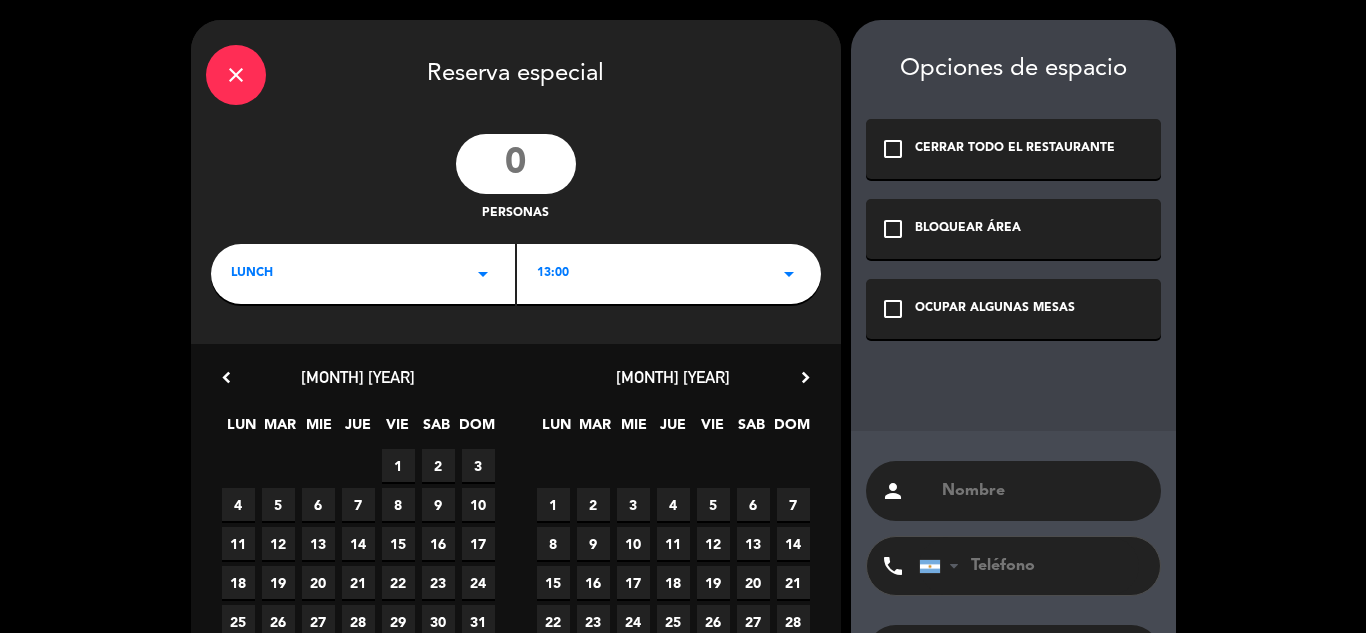 click at bounding box center [1043, 491] 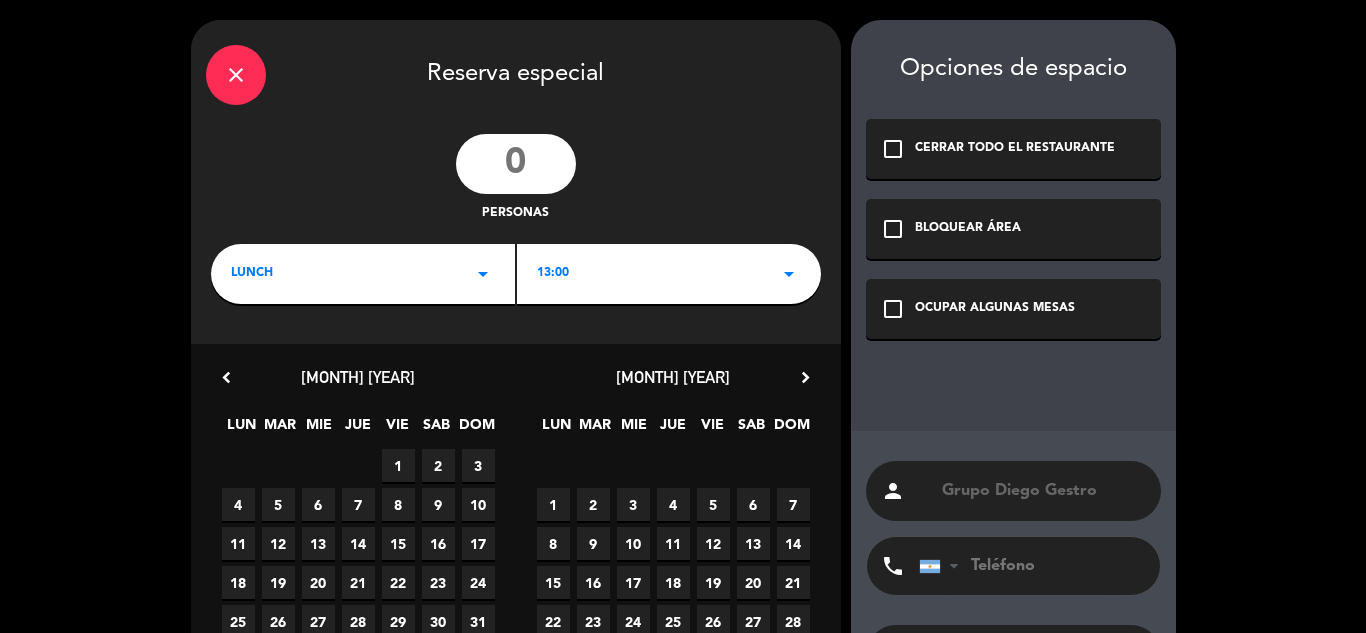 type on "Grupo Diego Gestro" 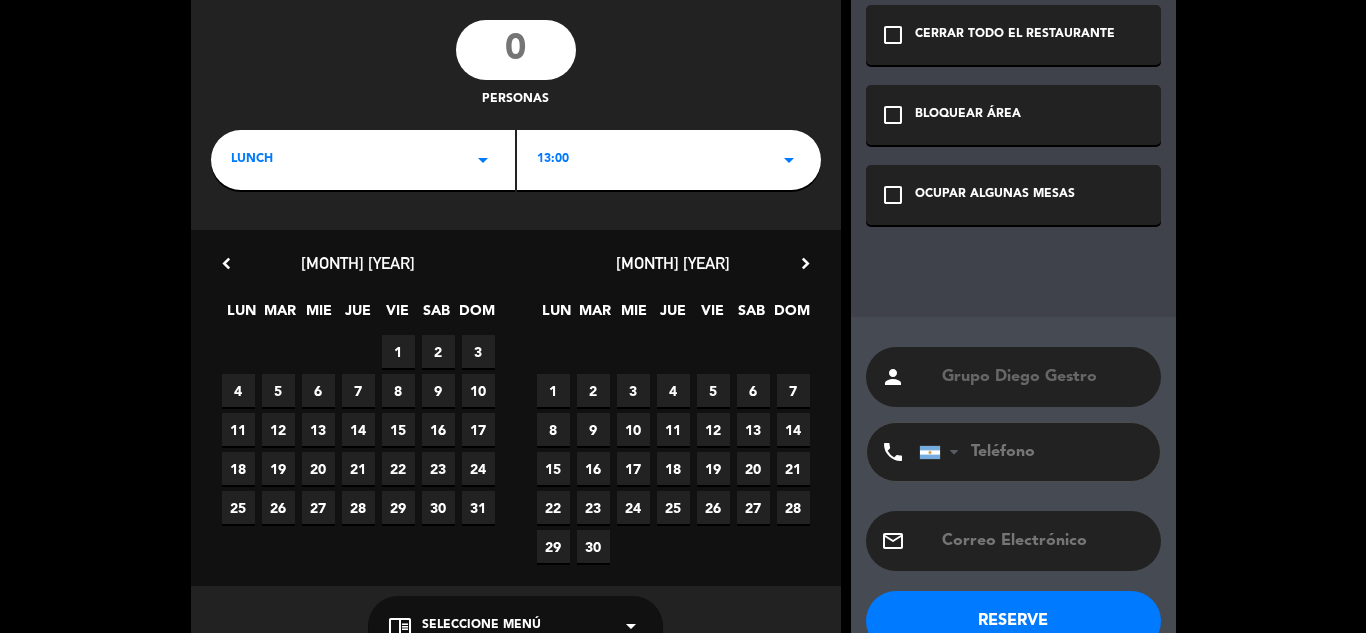 scroll, scrollTop: 166, scrollLeft: 0, axis: vertical 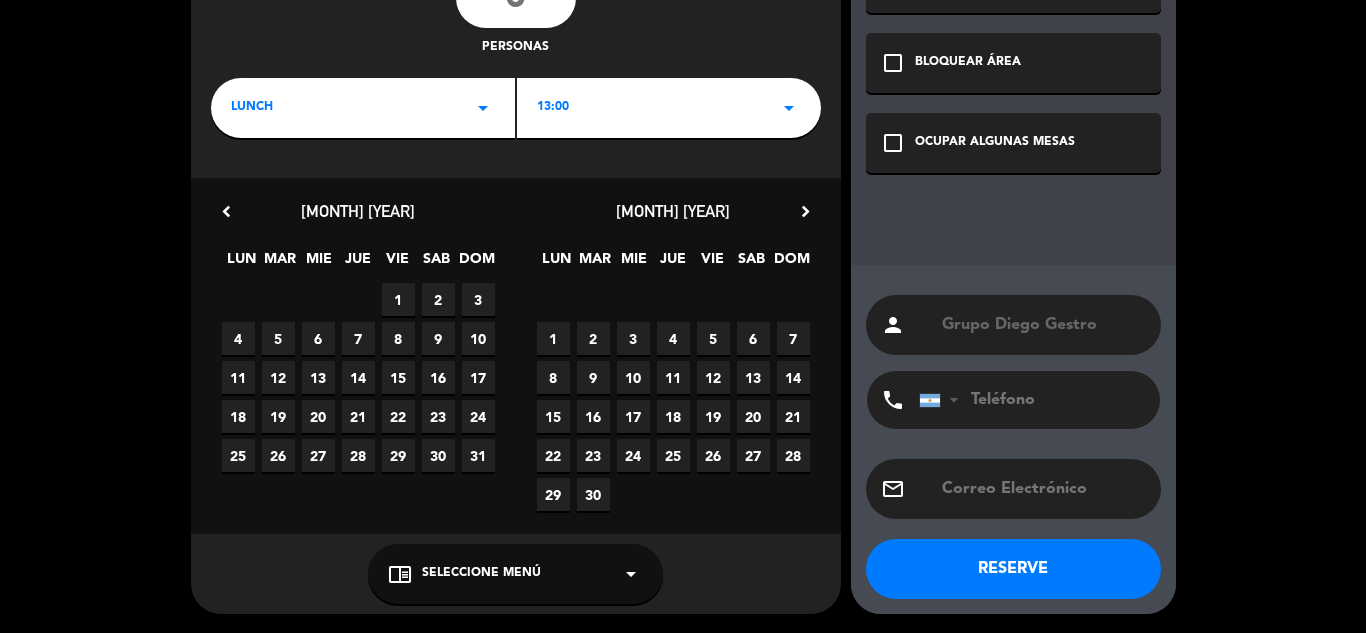 click on "chrome_reader_mode   Seleccione Menú   arrow_drop_down" 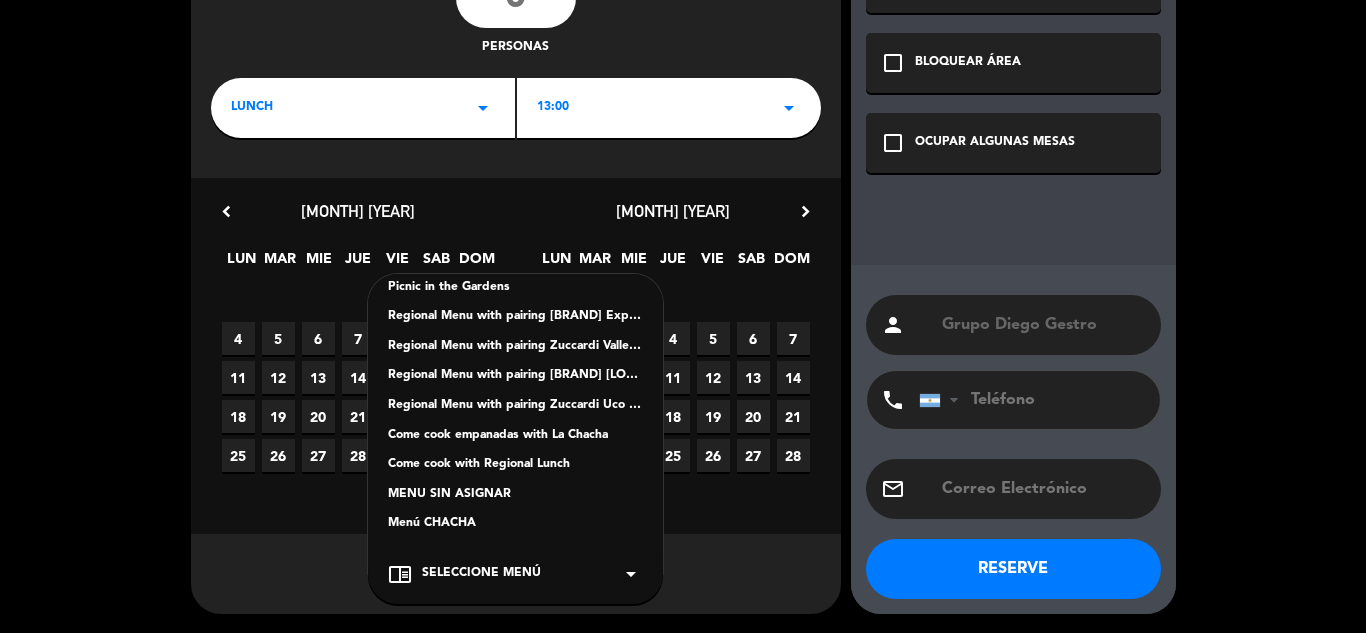 scroll, scrollTop: 0, scrollLeft: 0, axis: both 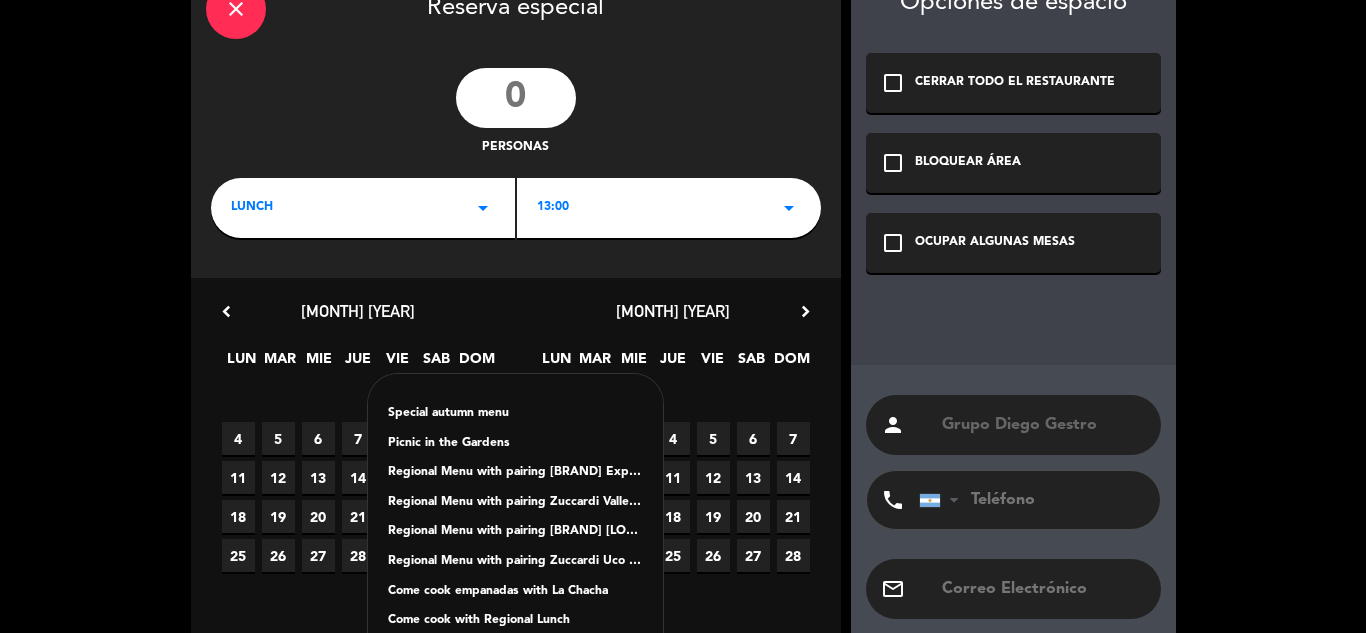 click on "Special autumn menu" 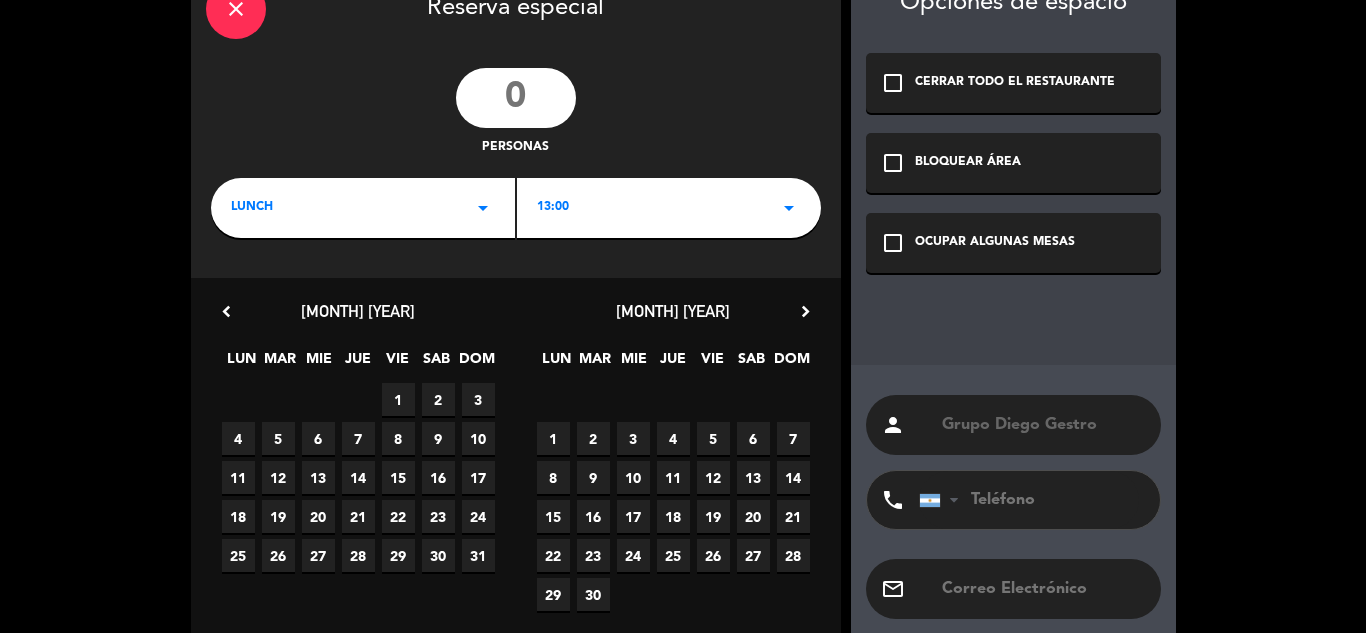 click on "chevron_right" at bounding box center [805, 311] 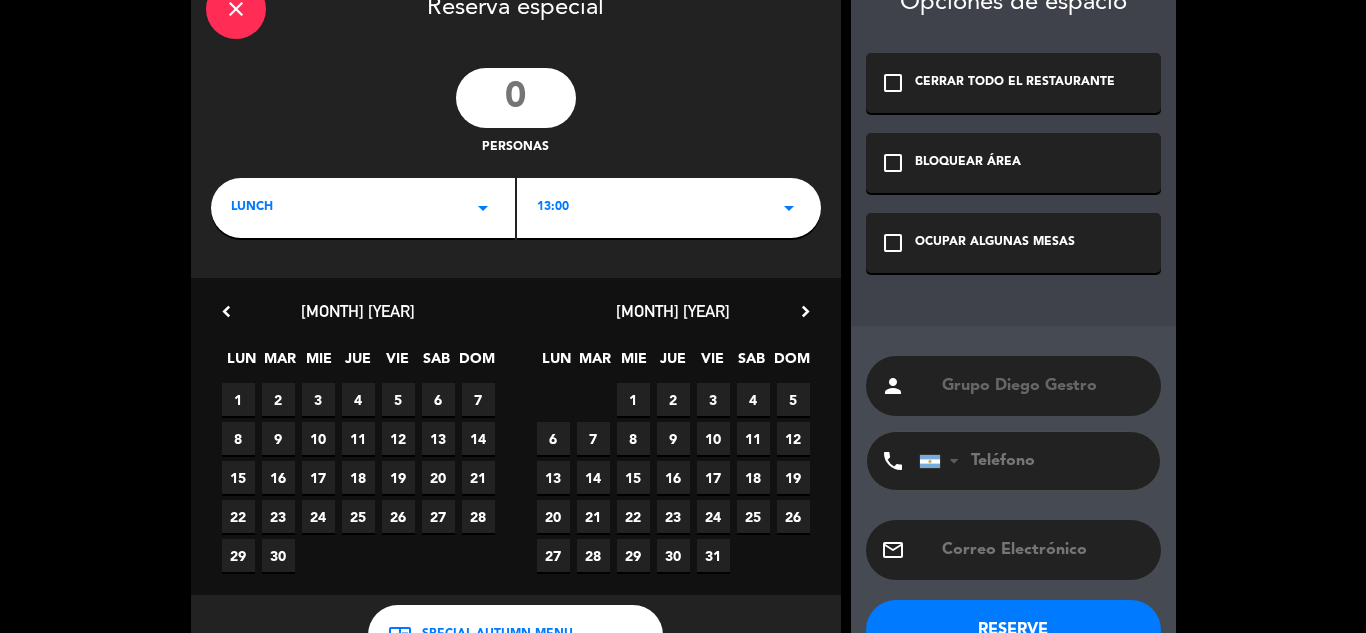 click on "29" at bounding box center (633, 555) 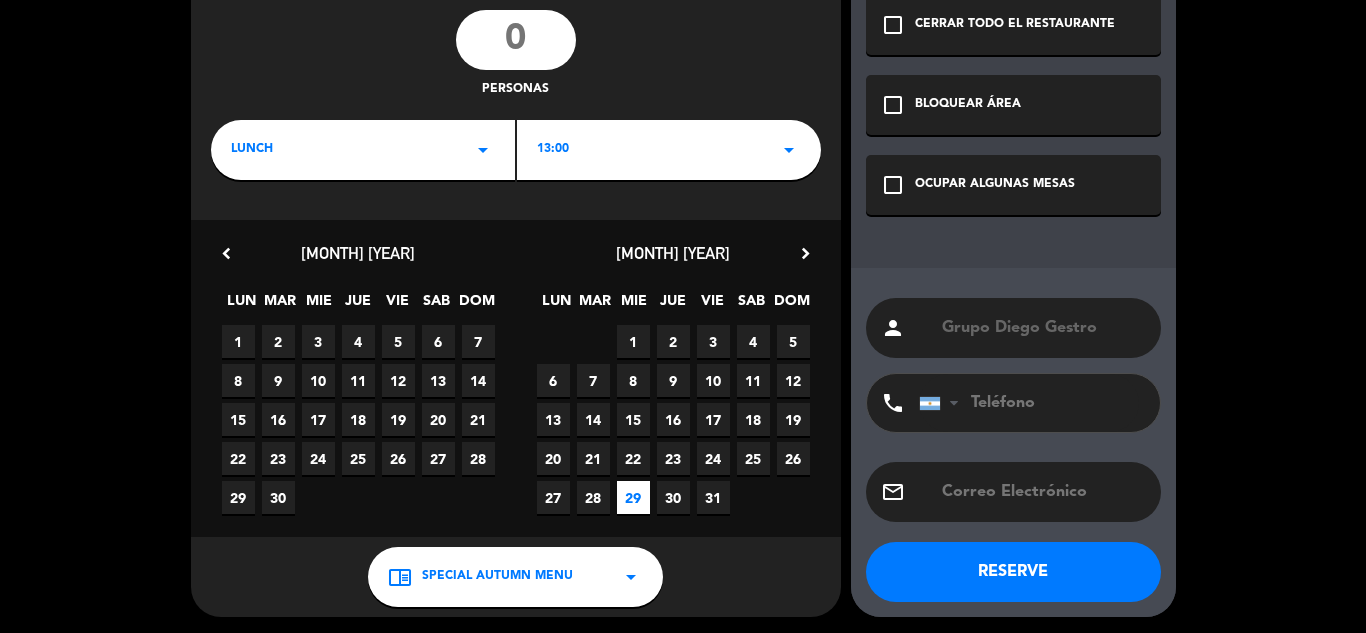 scroll, scrollTop: 127, scrollLeft: 0, axis: vertical 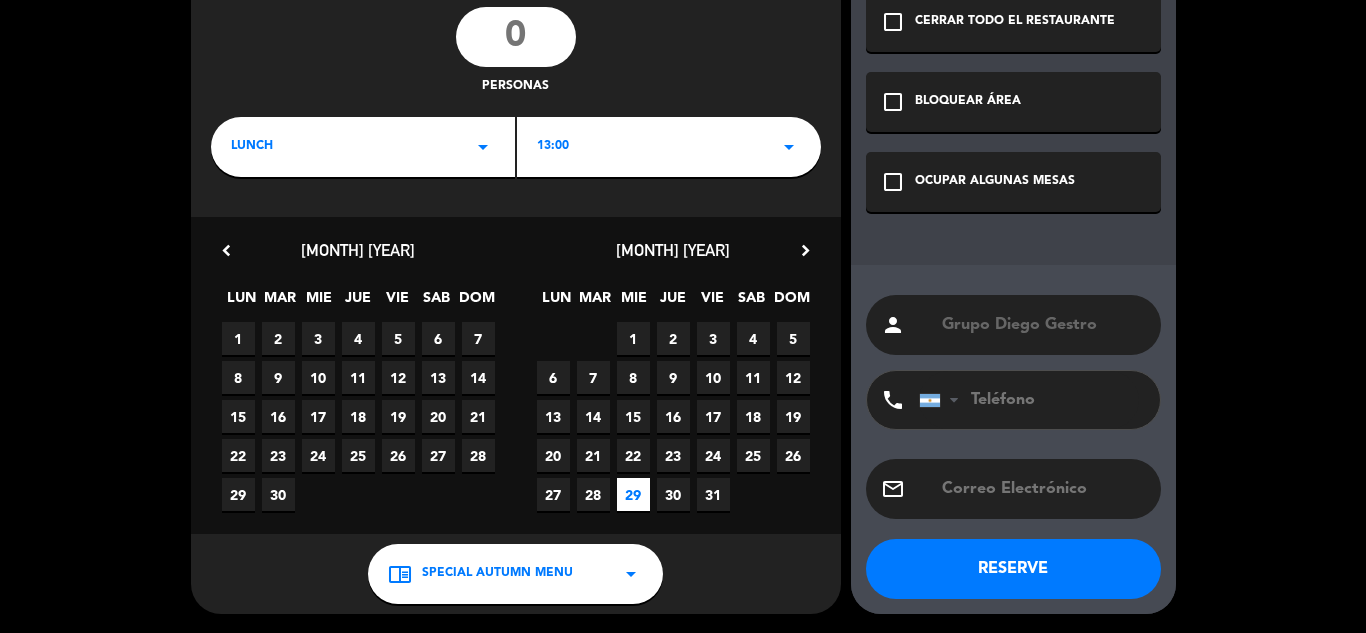click on "RESERVE" 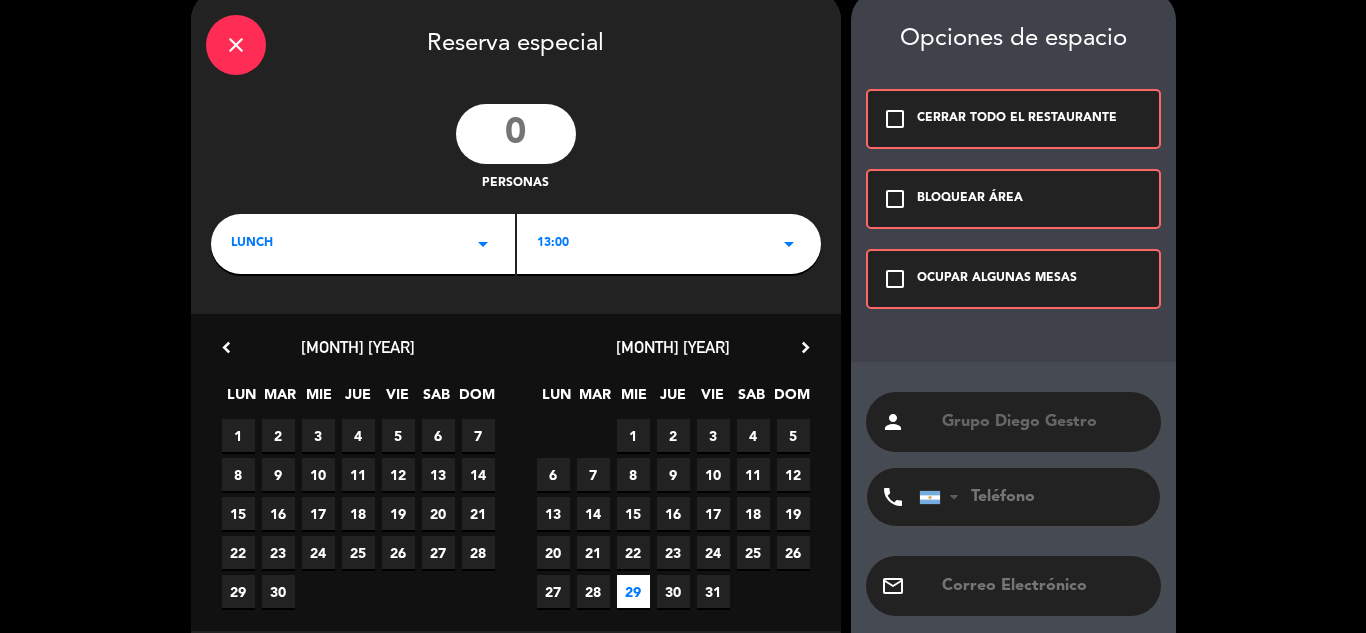 scroll, scrollTop: 27, scrollLeft: 0, axis: vertical 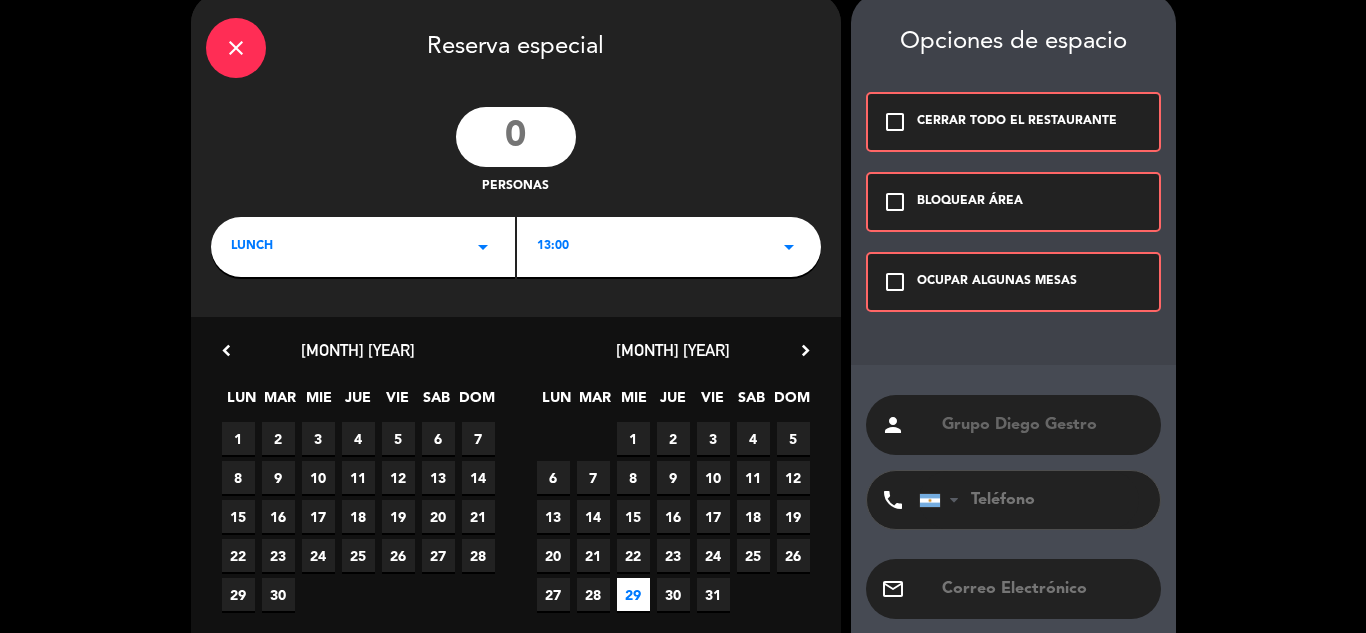 click on "check_box_outline_blank" 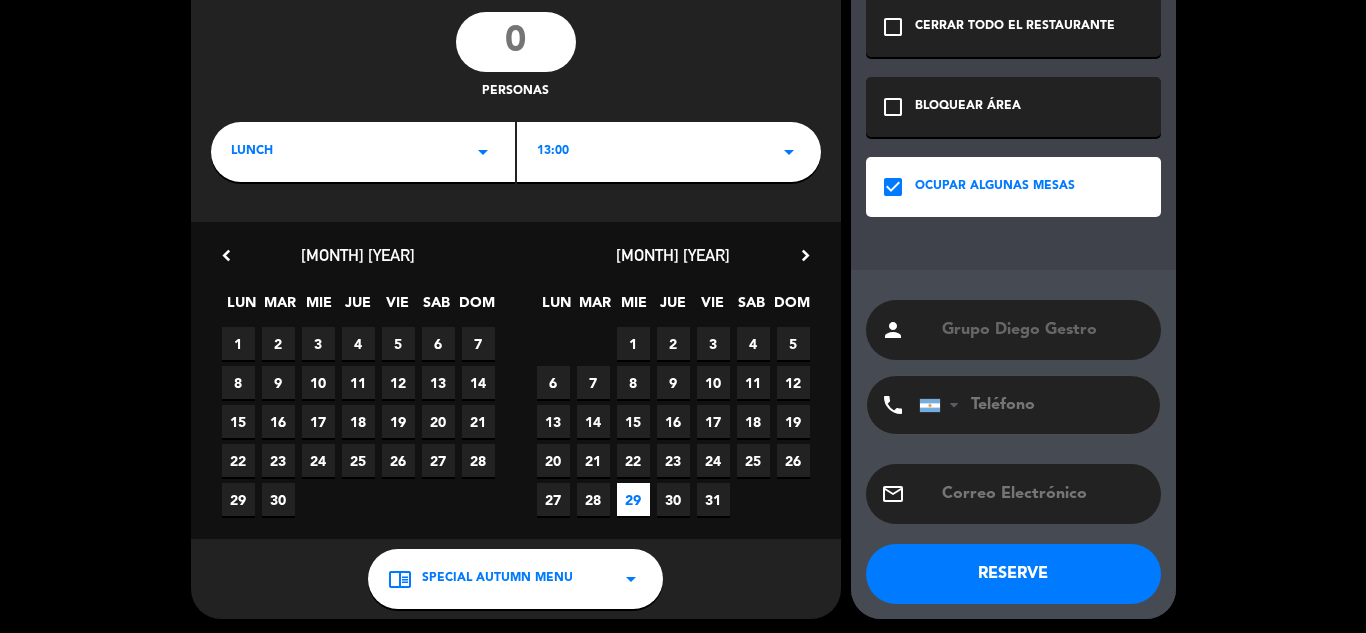 scroll, scrollTop: 127, scrollLeft: 0, axis: vertical 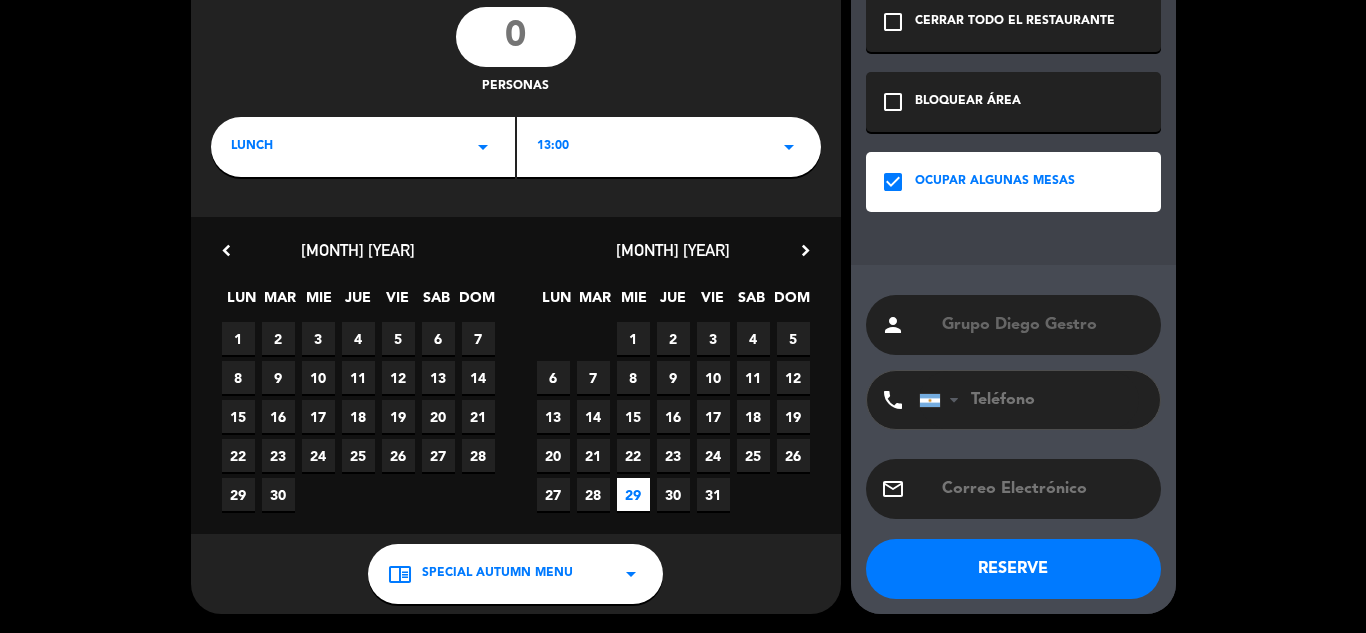 click on "RESERVE" 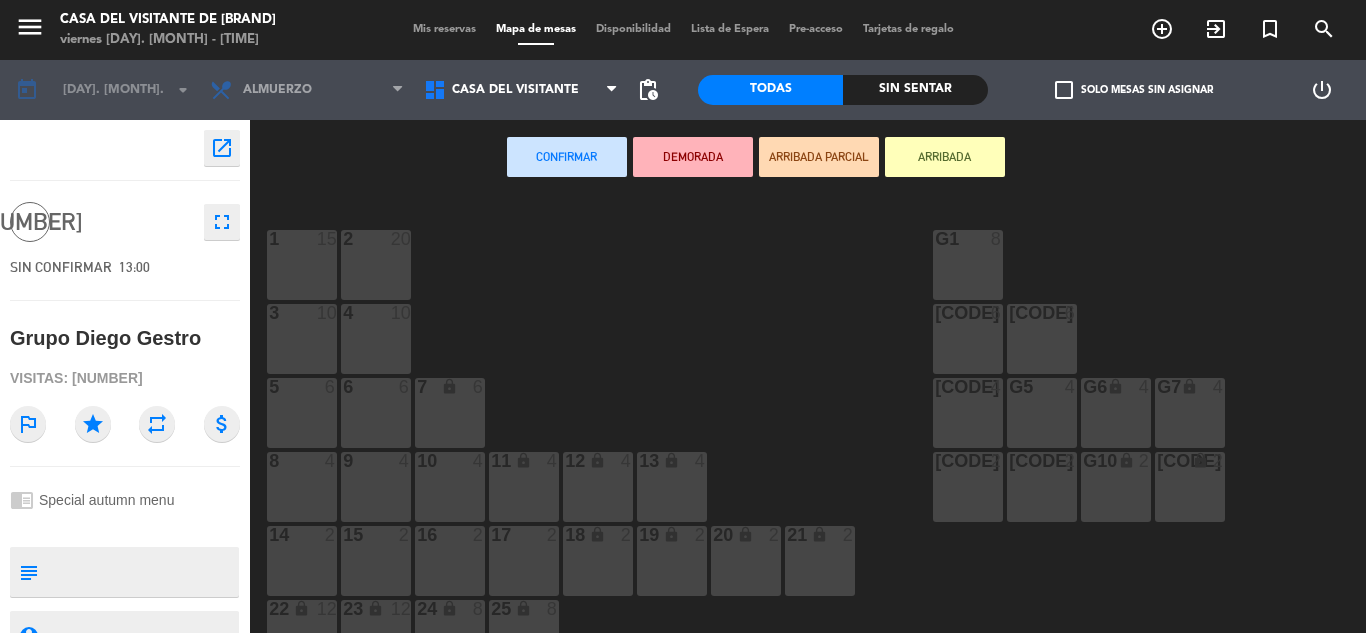 click on "[NUMBER] [NUMBER]" at bounding box center [302, 265] 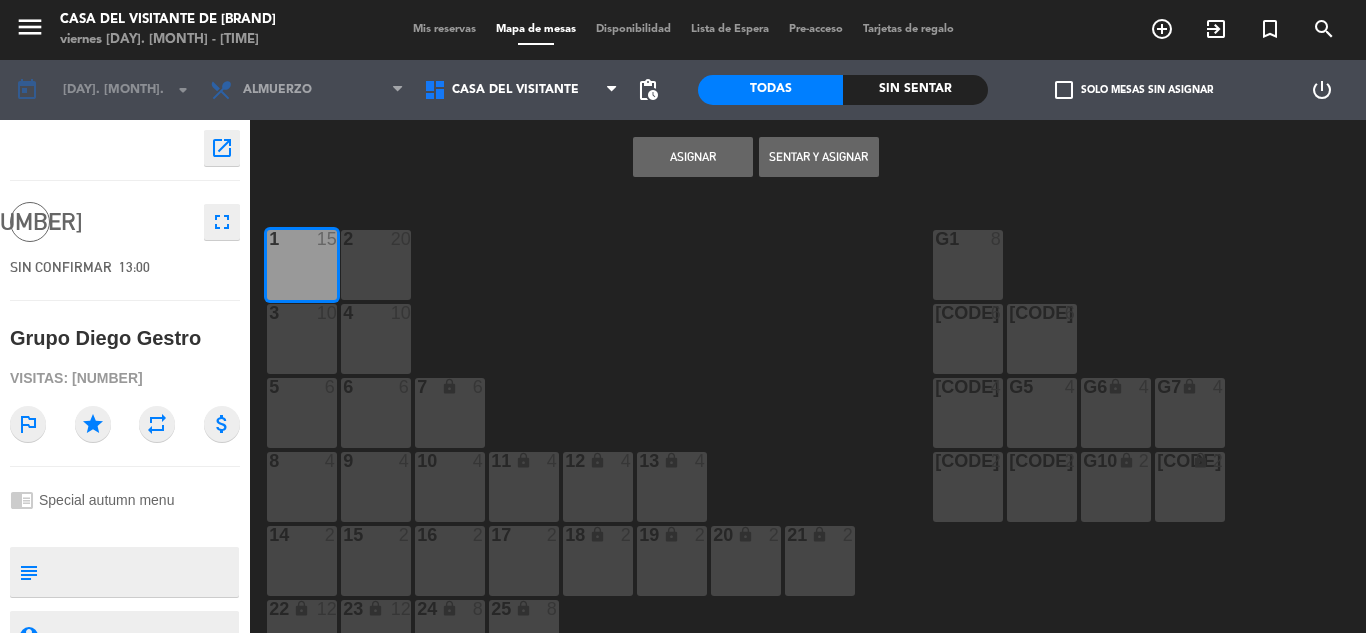 click on "Asignar" at bounding box center [693, 157] 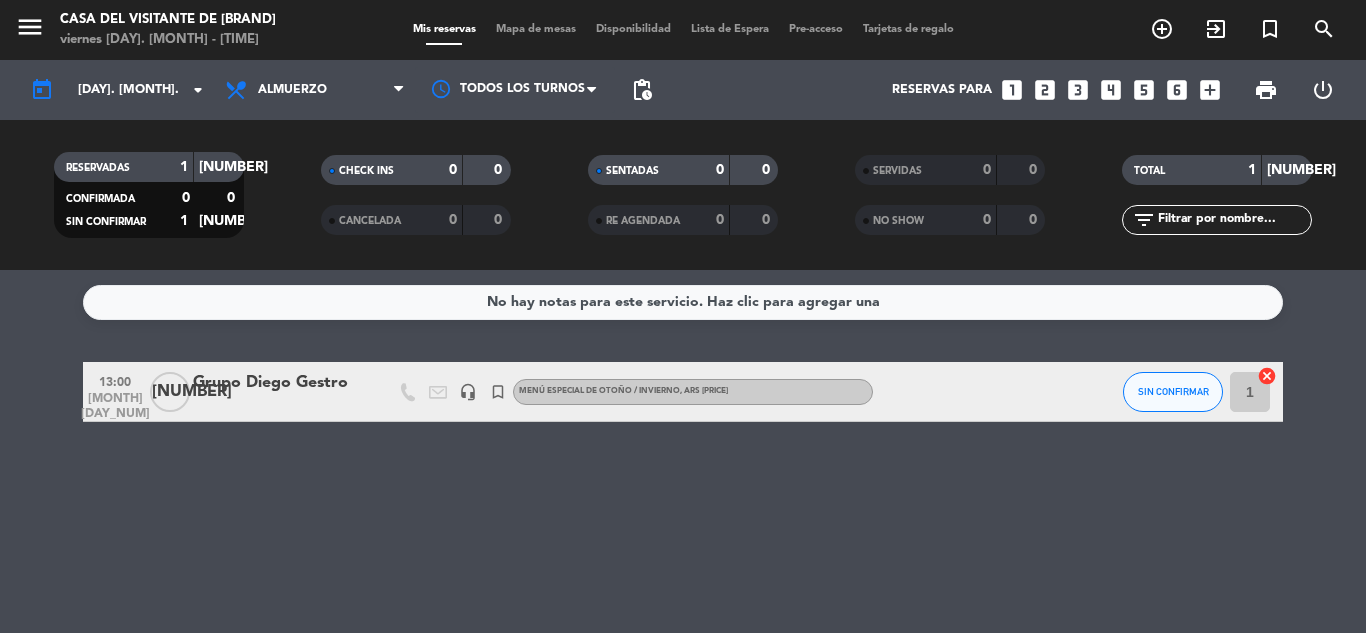click on "Grupo Diego Gestro" 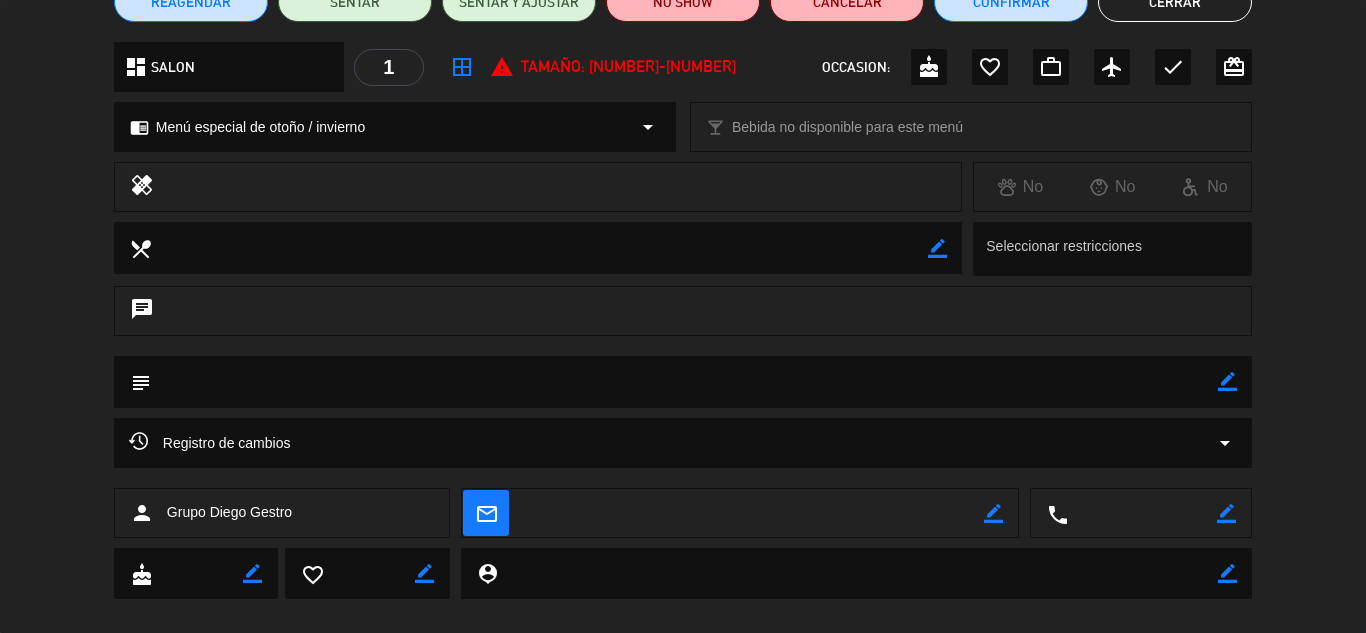 scroll, scrollTop: 200, scrollLeft: 0, axis: vertical 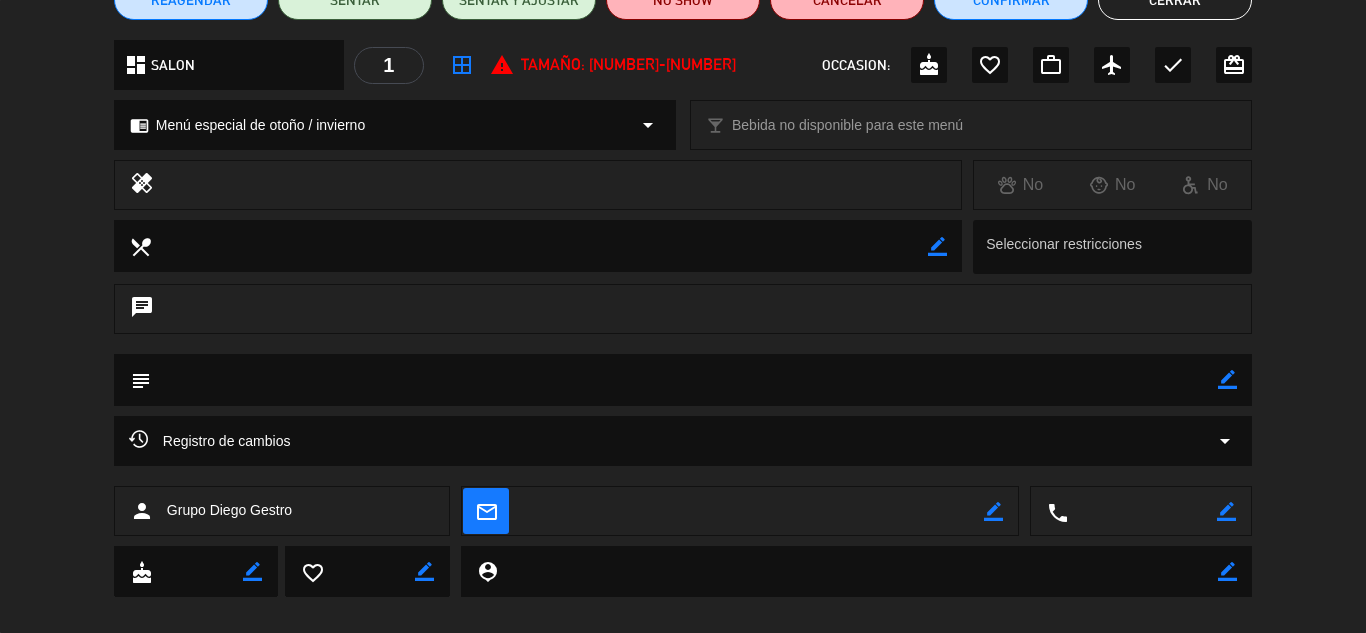click on "border_color" 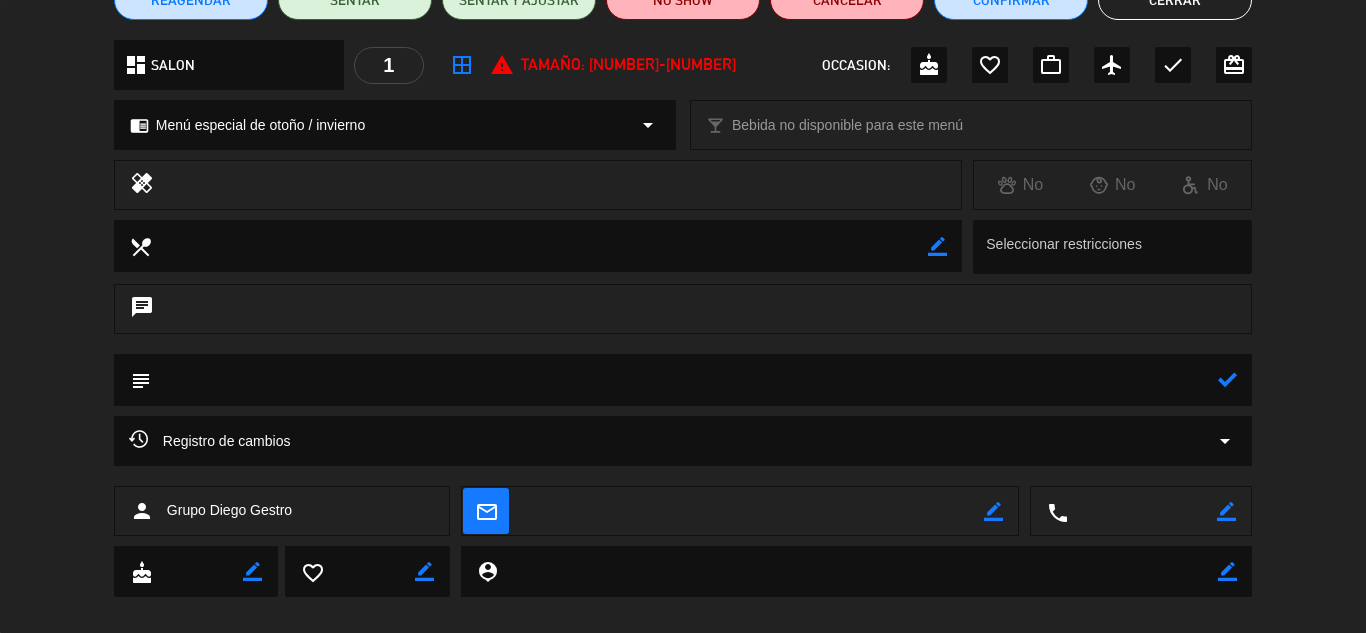 click 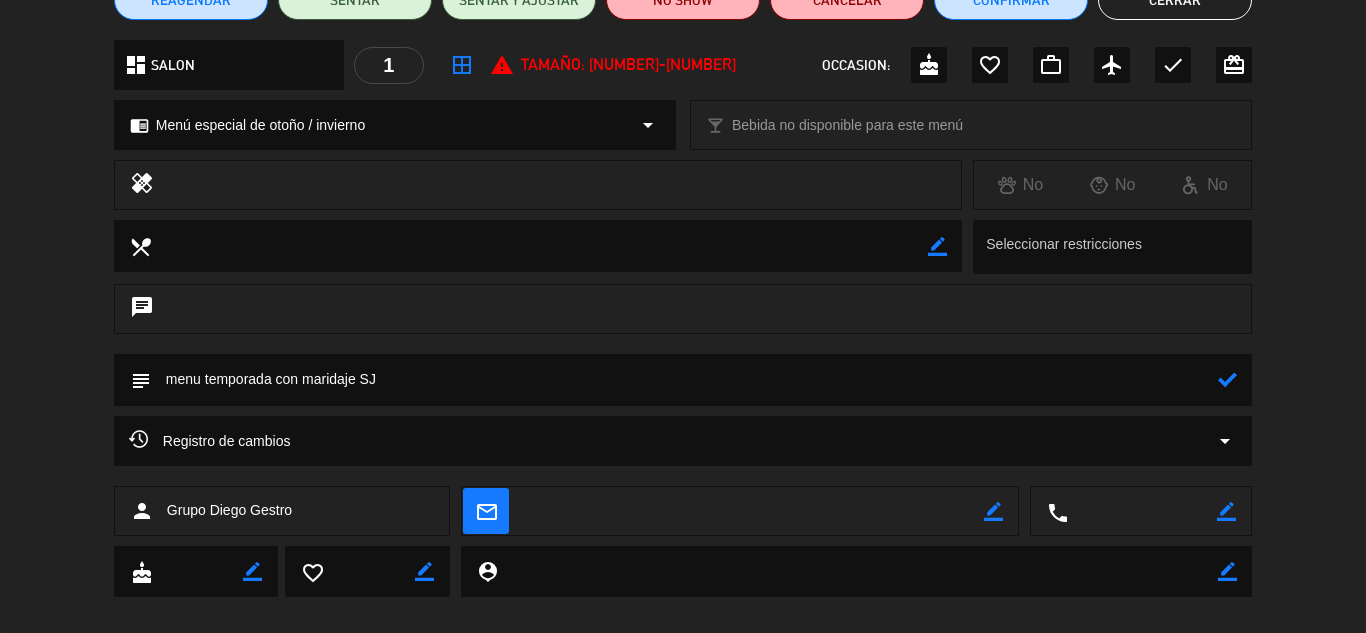 click 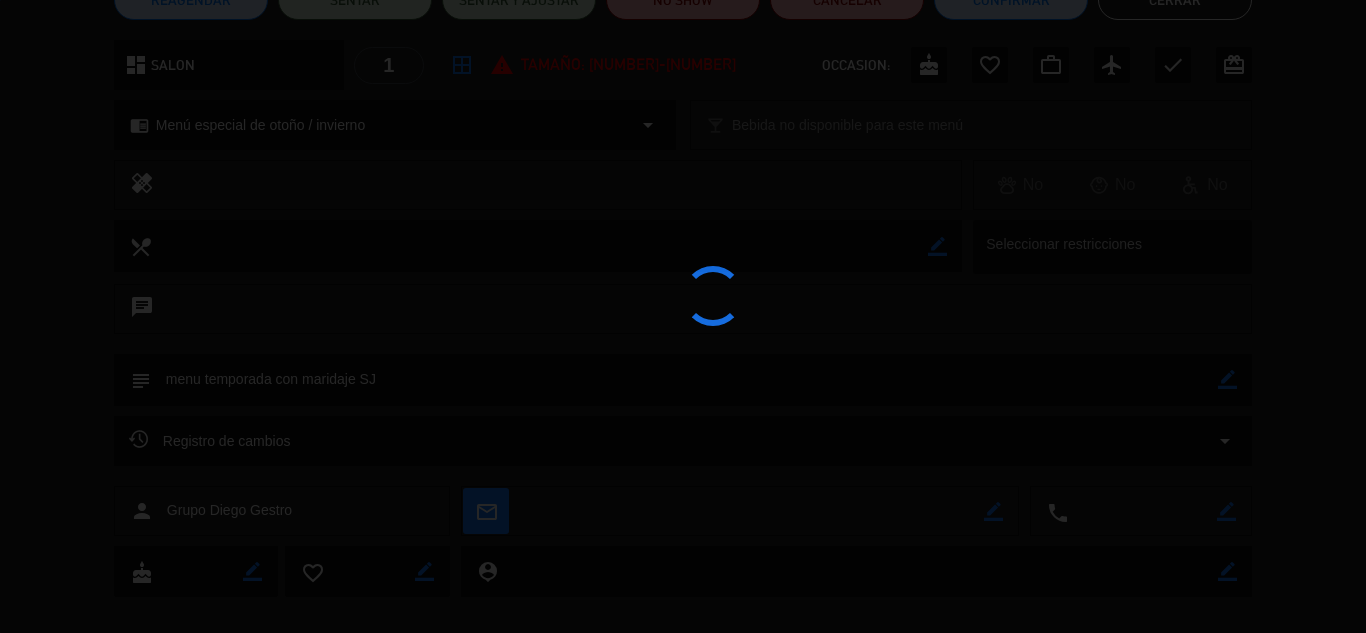 type on "menu temporada con maridaje SJ" 